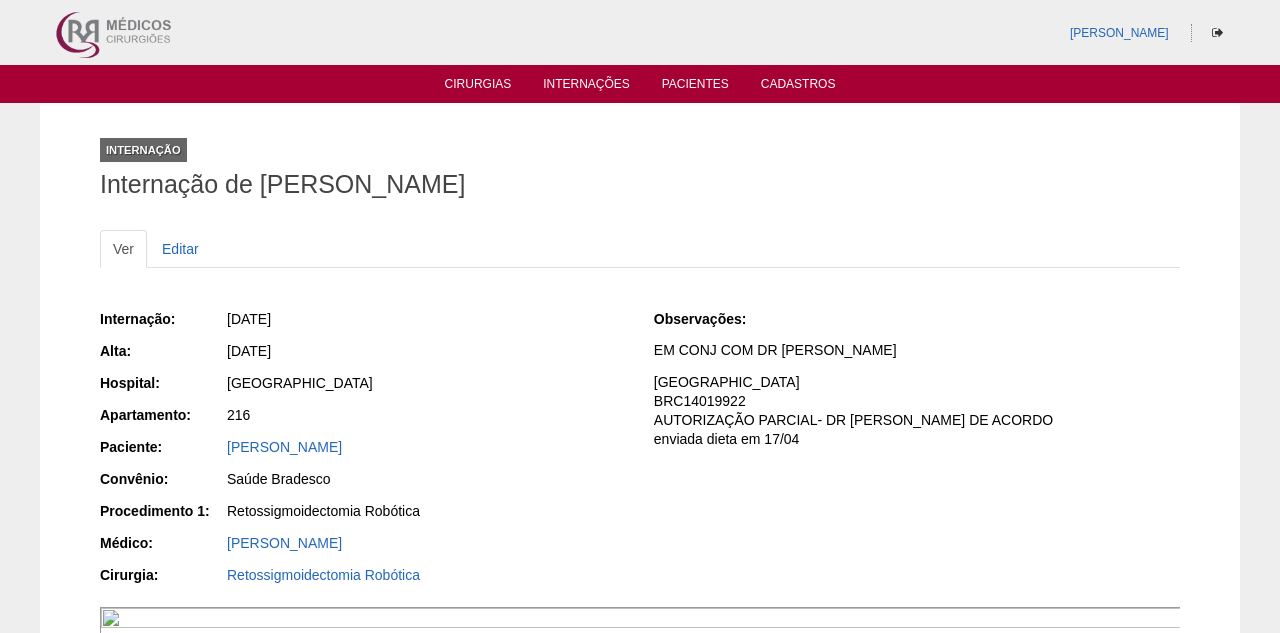 scroll, scrollTop: 0, scrollLeft: 0, axis: both 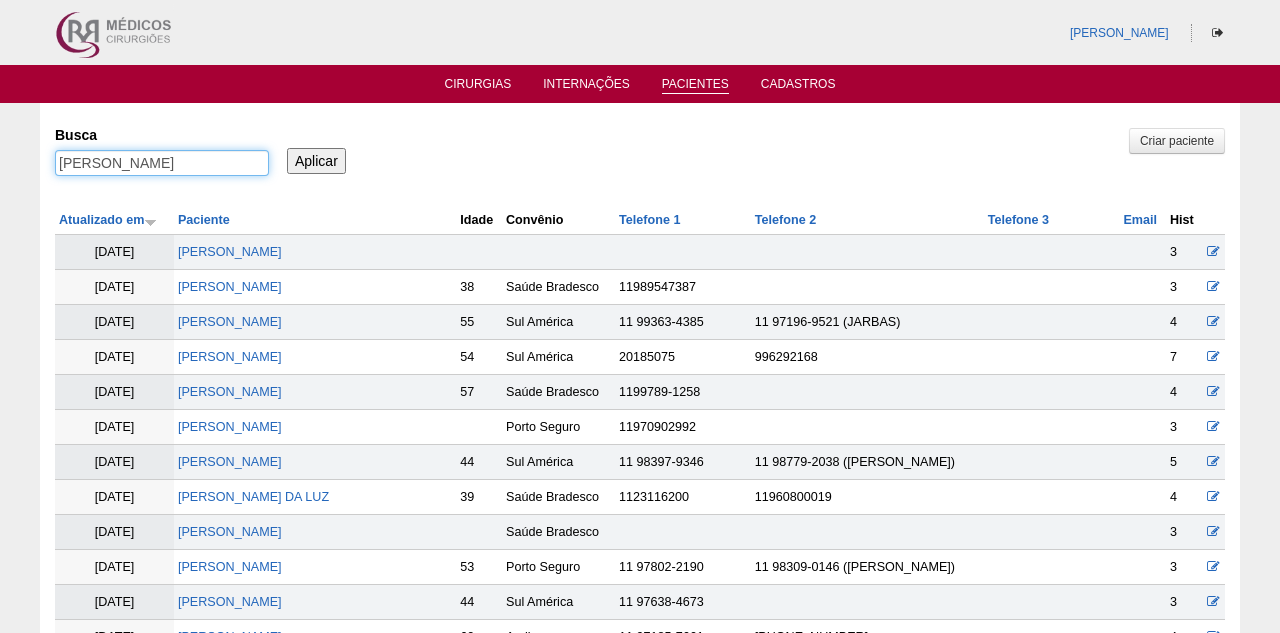 click on "[PERSON_NAME]" at bounding box center (162, 163) 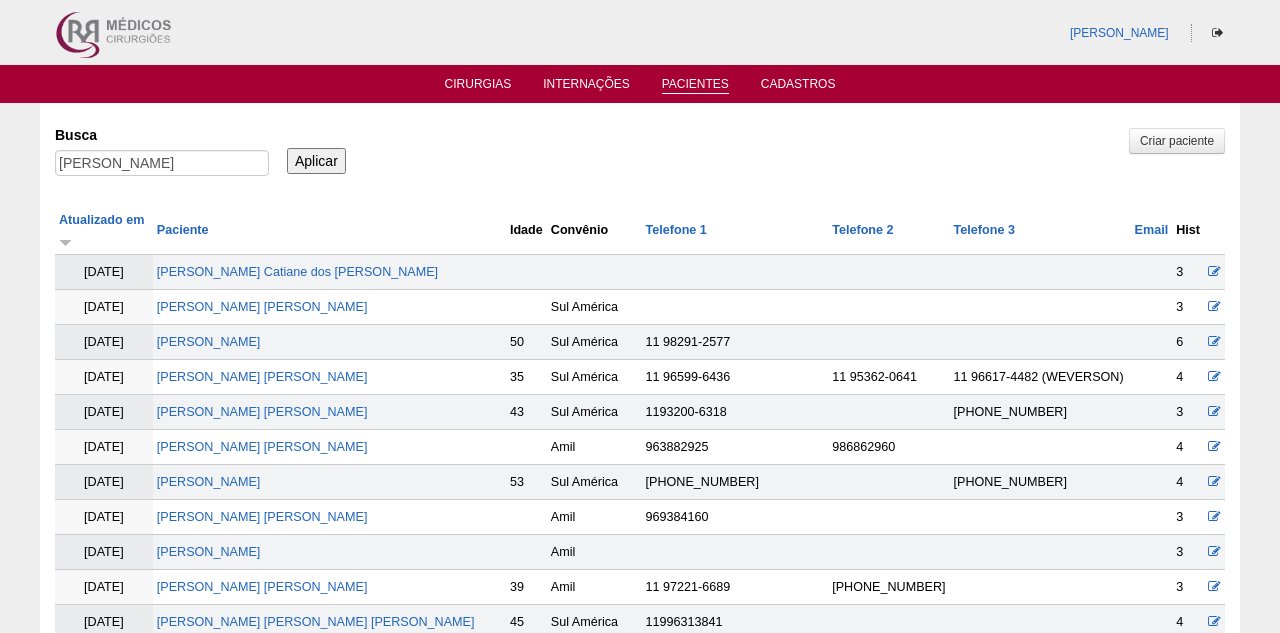 scroll, scrollTop: 0, scrollLeft: 0, axis: both 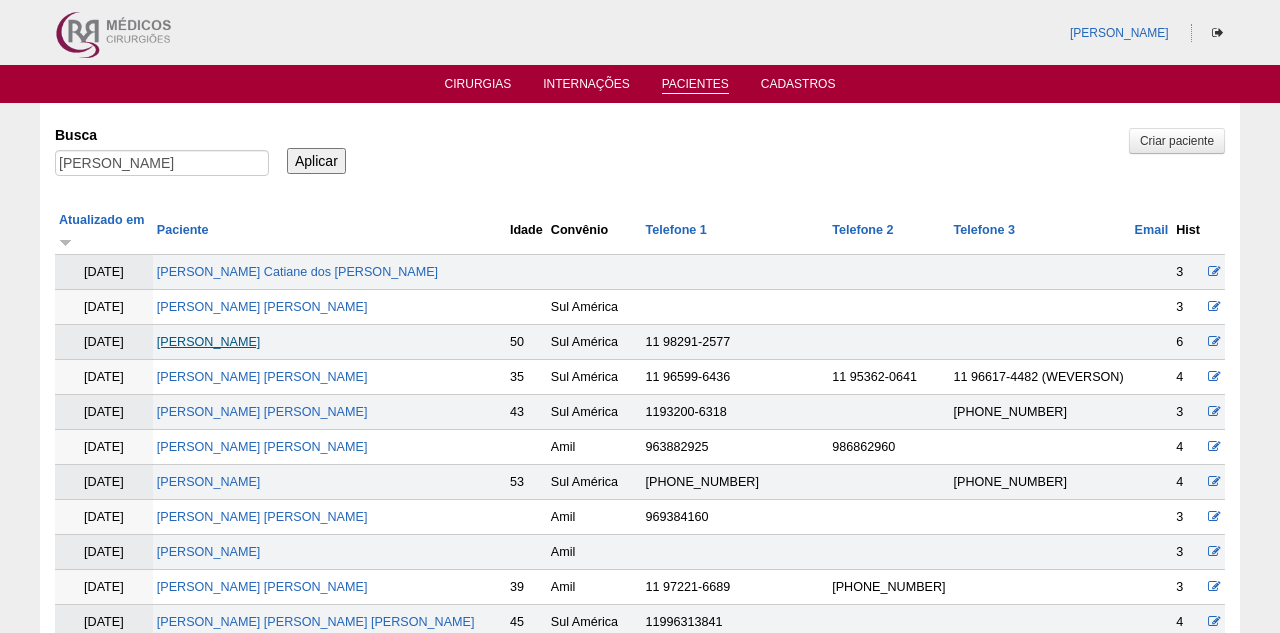 click on "[PERSON_NAME]" at bounding box center [209, 342] 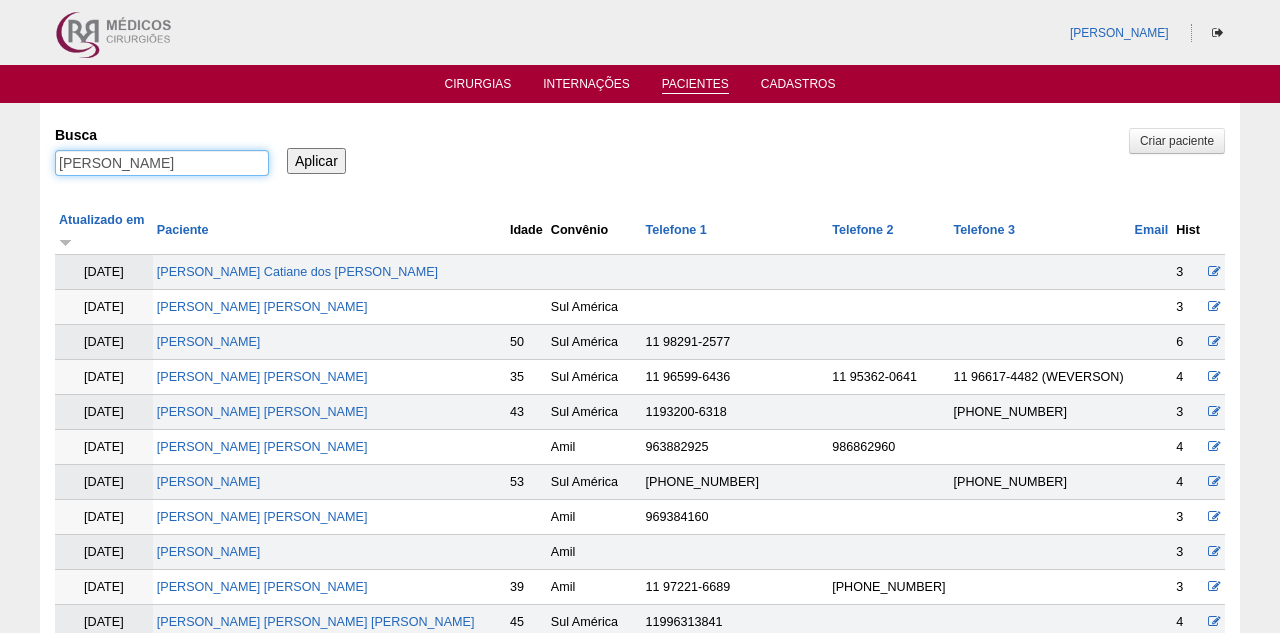 click on "[PERSON_NAME]" at bounding box center [162, 163] 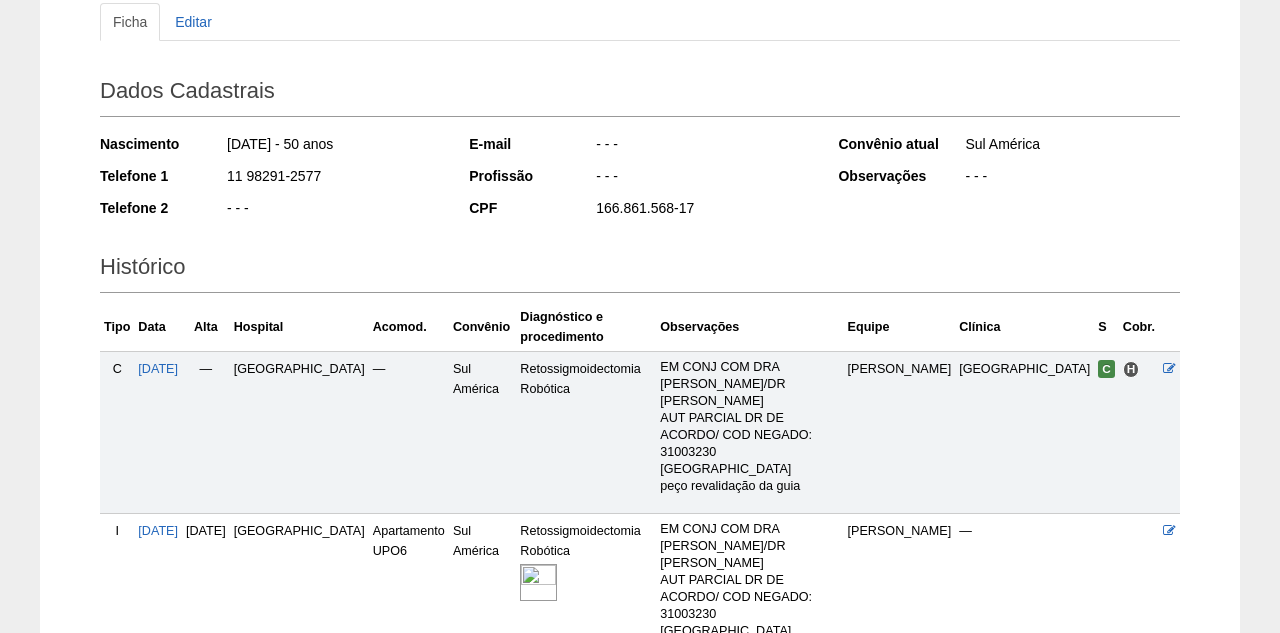 scroll, scrollTop: 269, scrollLeft: 0, axis: vertical 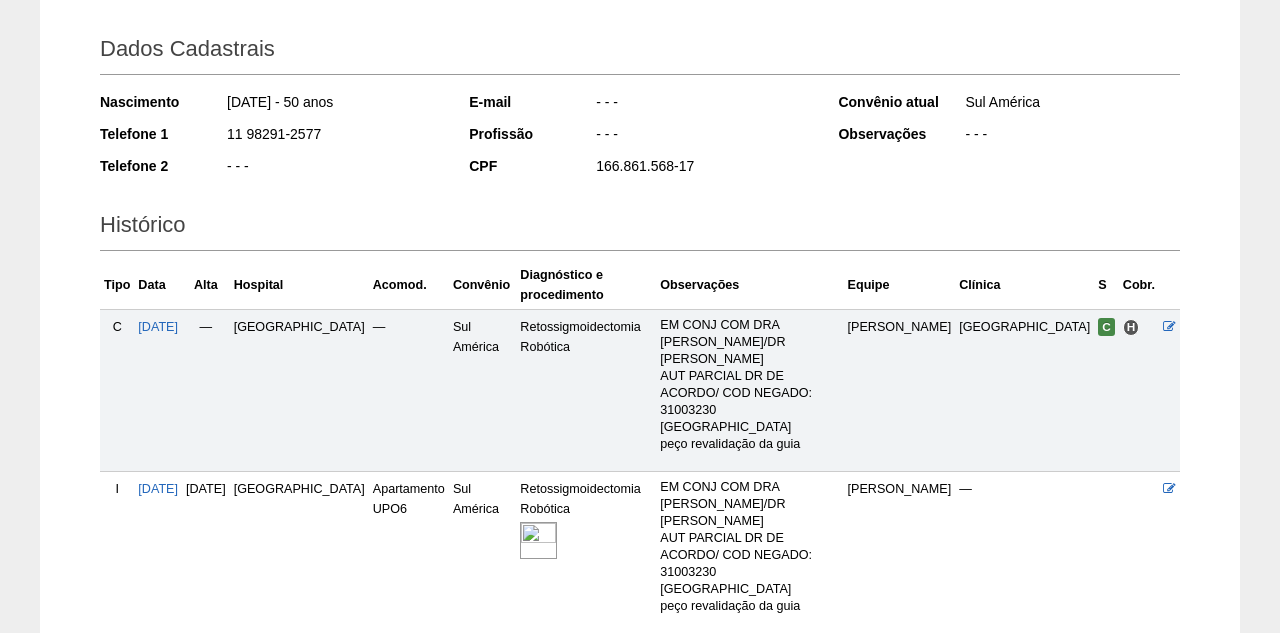 click at bounding box center [538, 540] 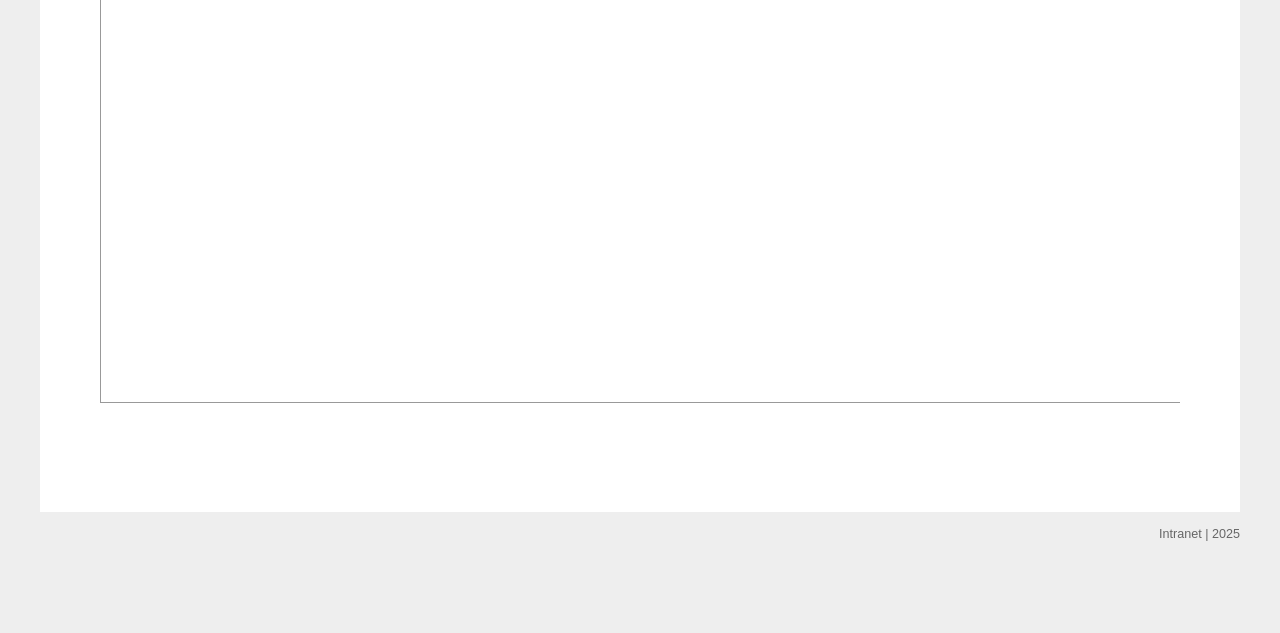scroll, scrollTop: 1395, scrollLeft: 0, axis: vertical 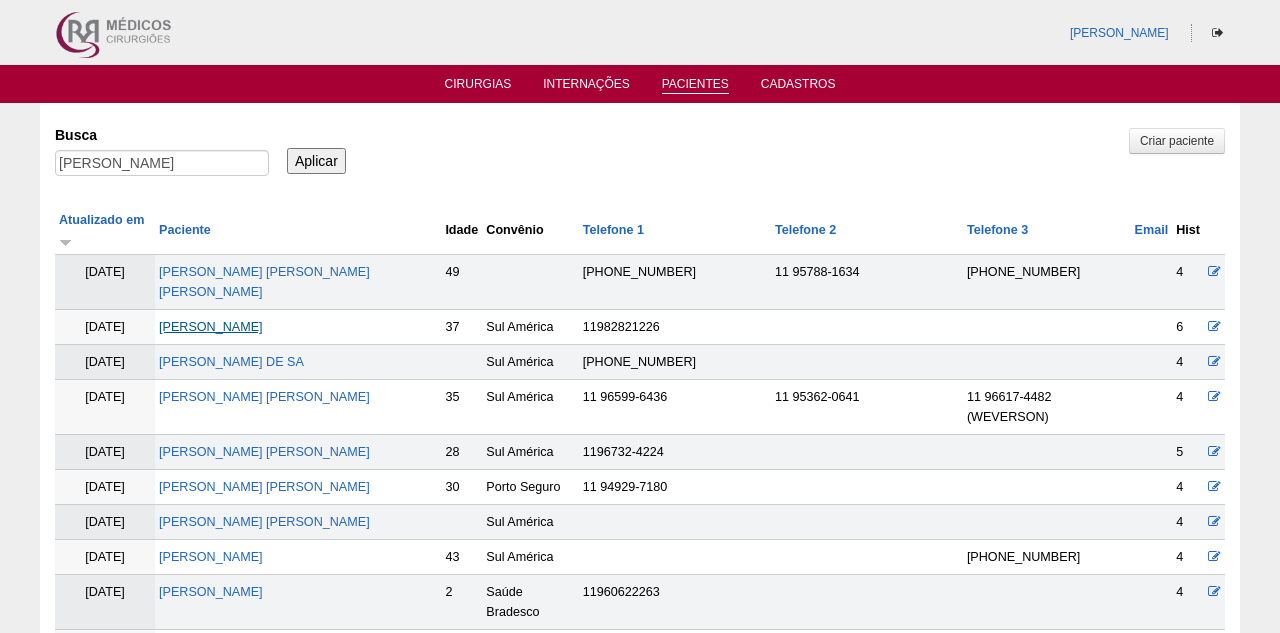click on "[PERSON_NAME]" at bounding box center (211, 327) 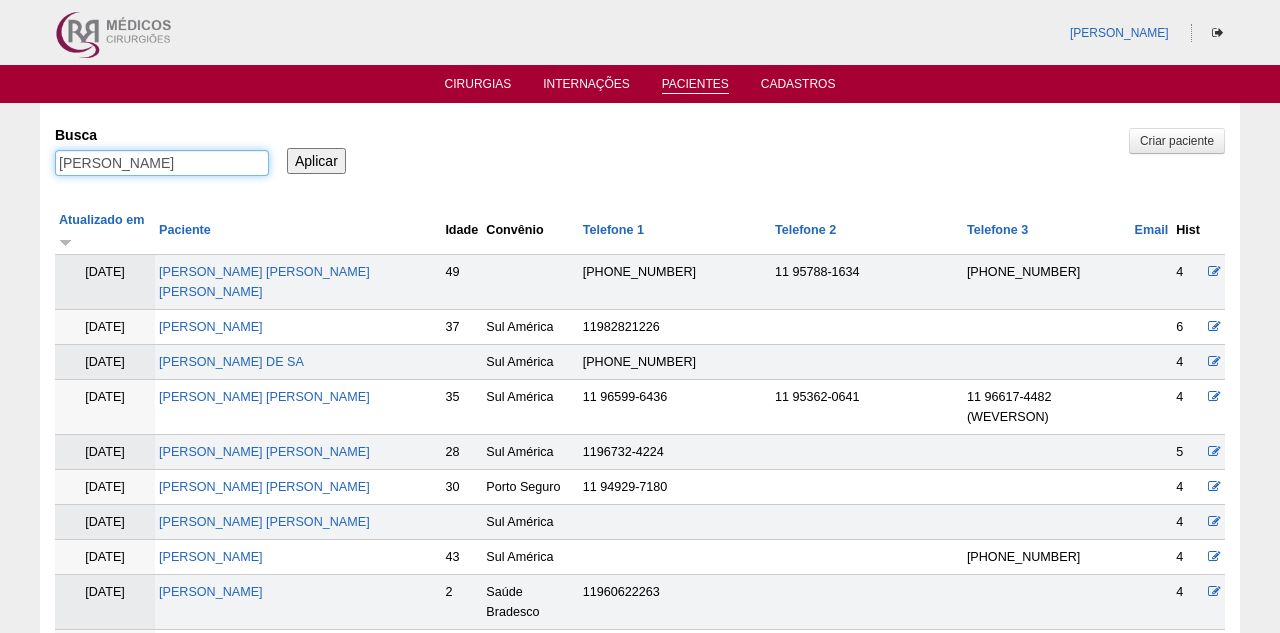 click on "[PERSON_NAME]" at bounding box center [162, 163] 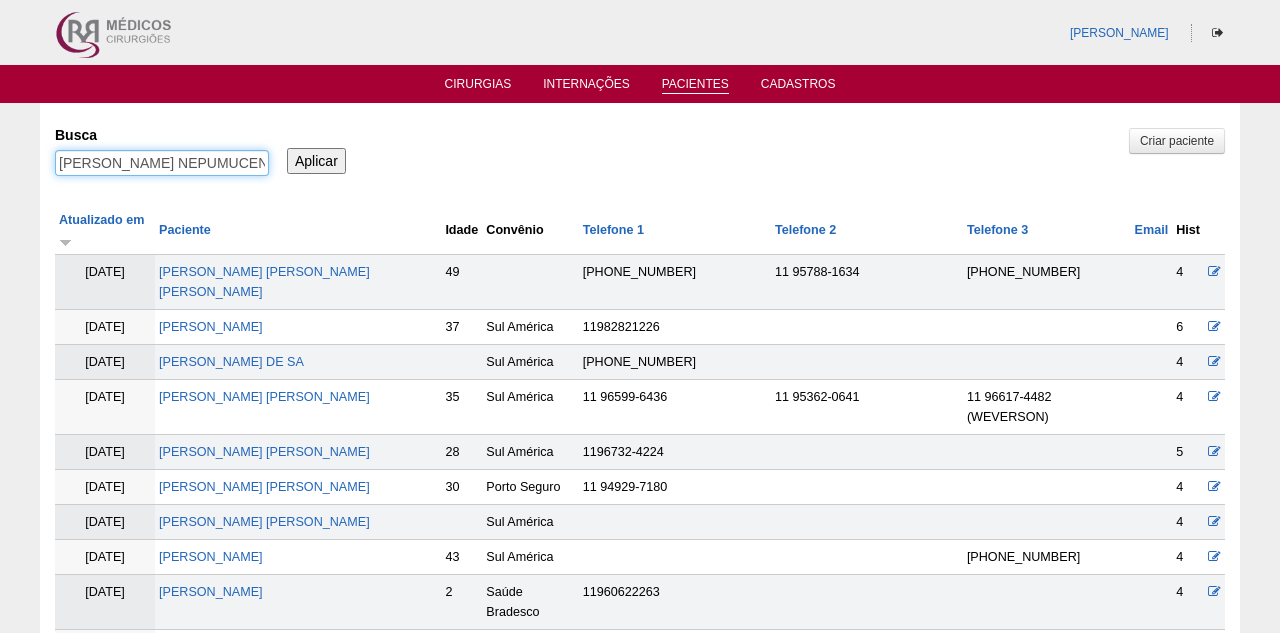 type on "[PERSON_NAME]" 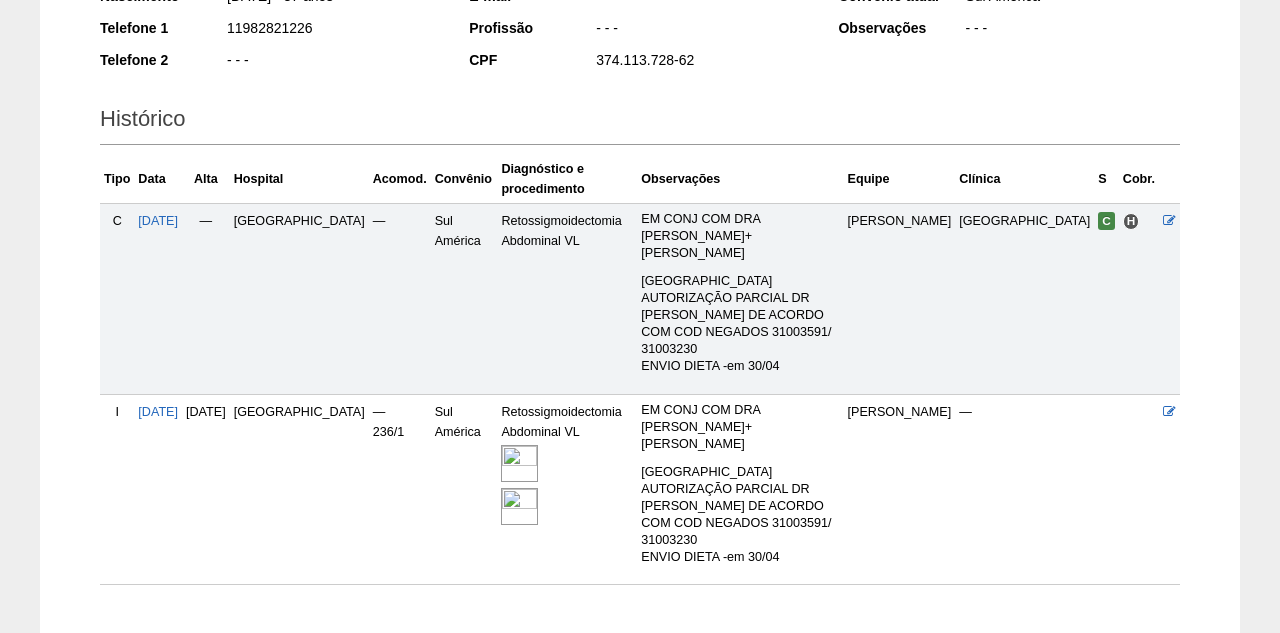 scroll, scrollTop: 373, scrollLeft: 0, axis: vertical 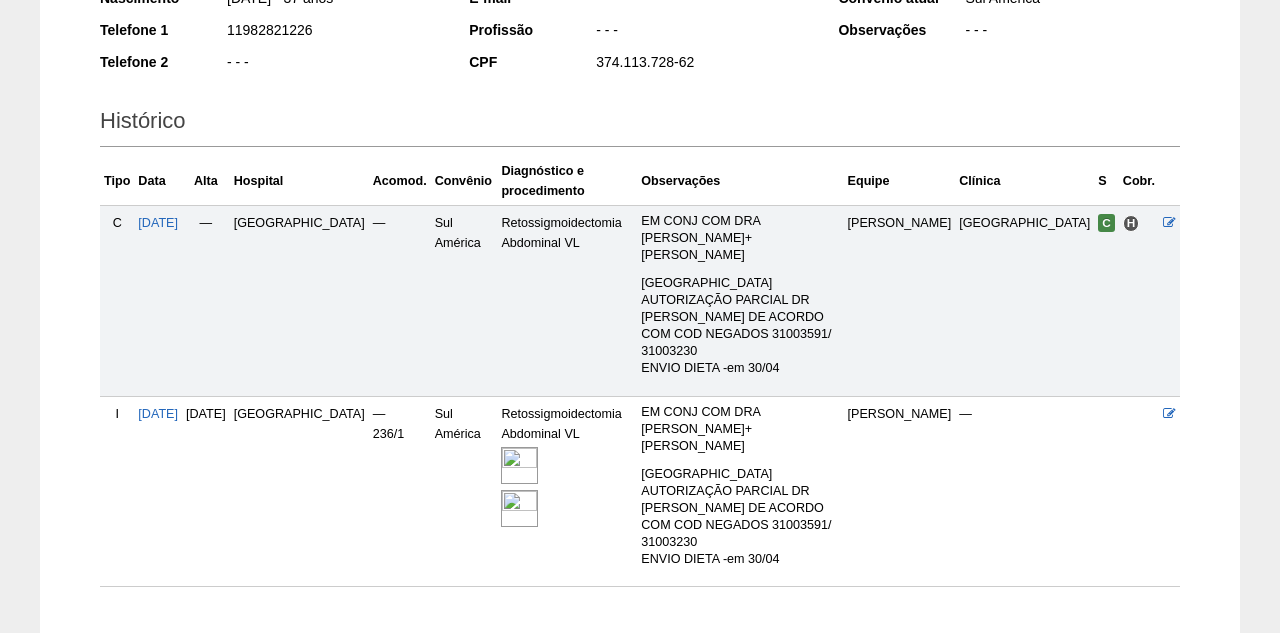 click at bounding box center (519, 465) 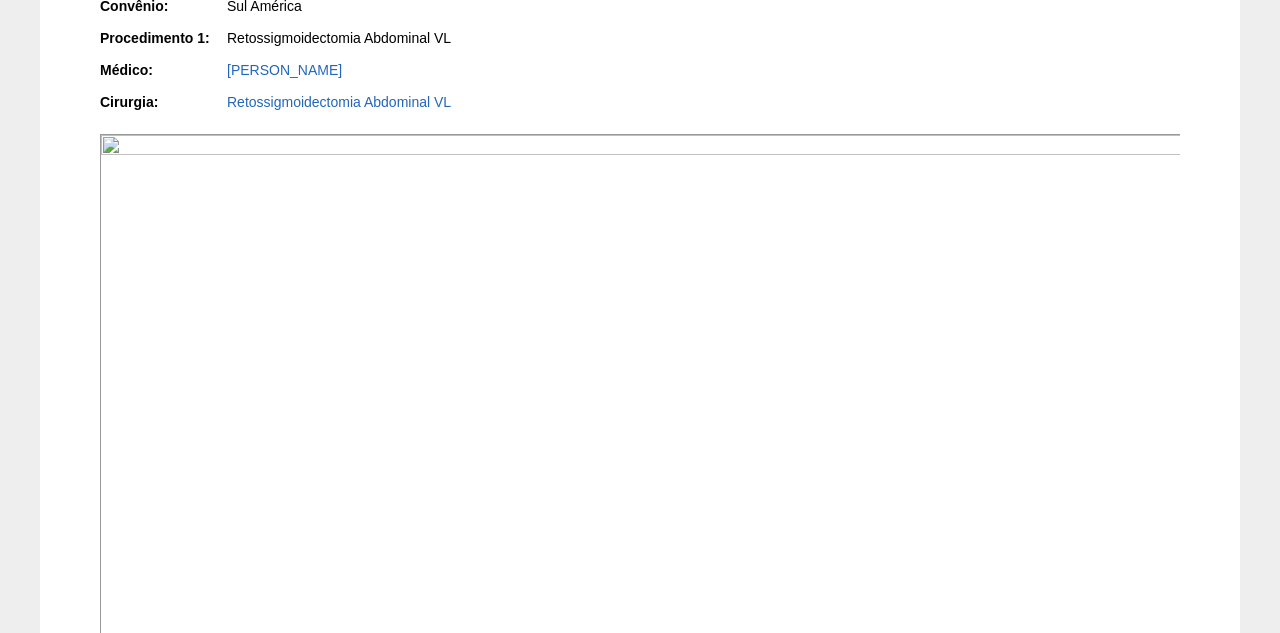 scroll, scrollTop: 477, scrollLeft: 0, axis: vertical 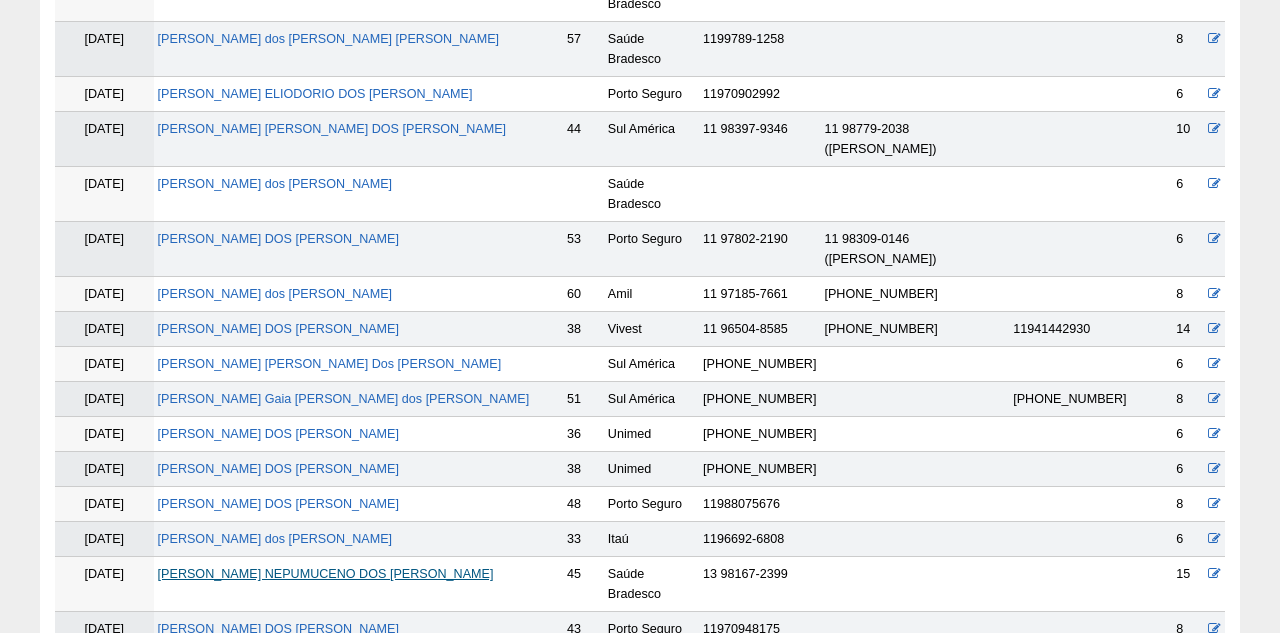 click on "ANNA PAOLA NEPUMUCENO DOS SANTOS" at bounding box center [326, 574] 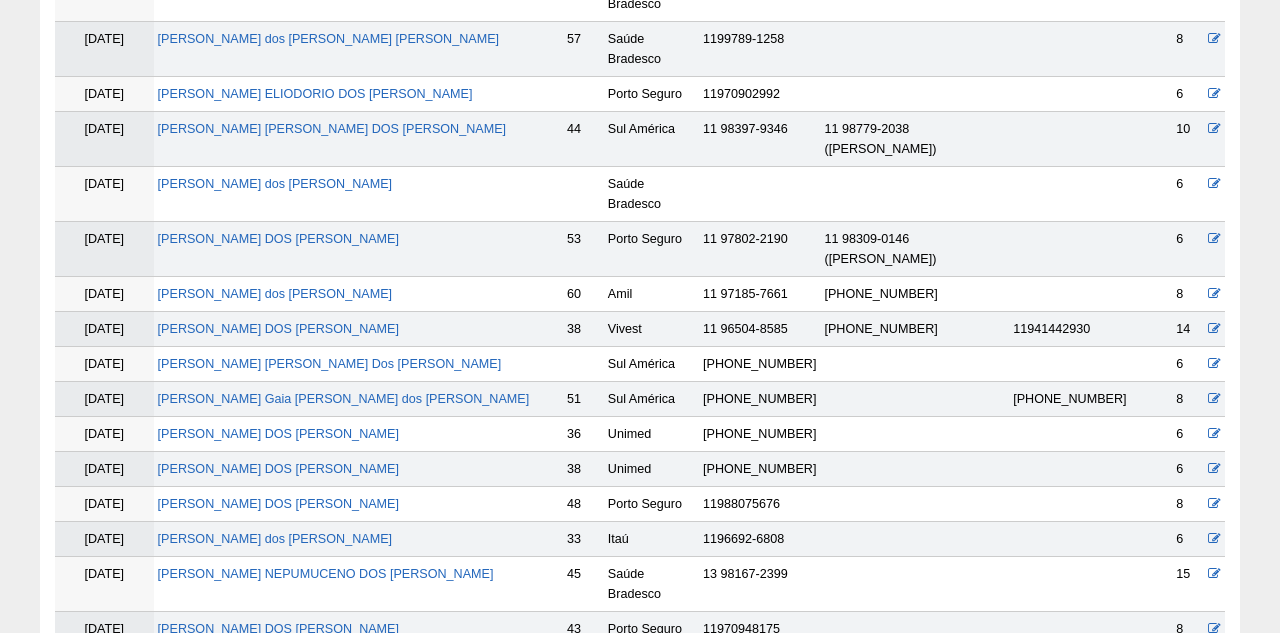 click on "[PERSON_NAME]" at bounding box center [162, -160] 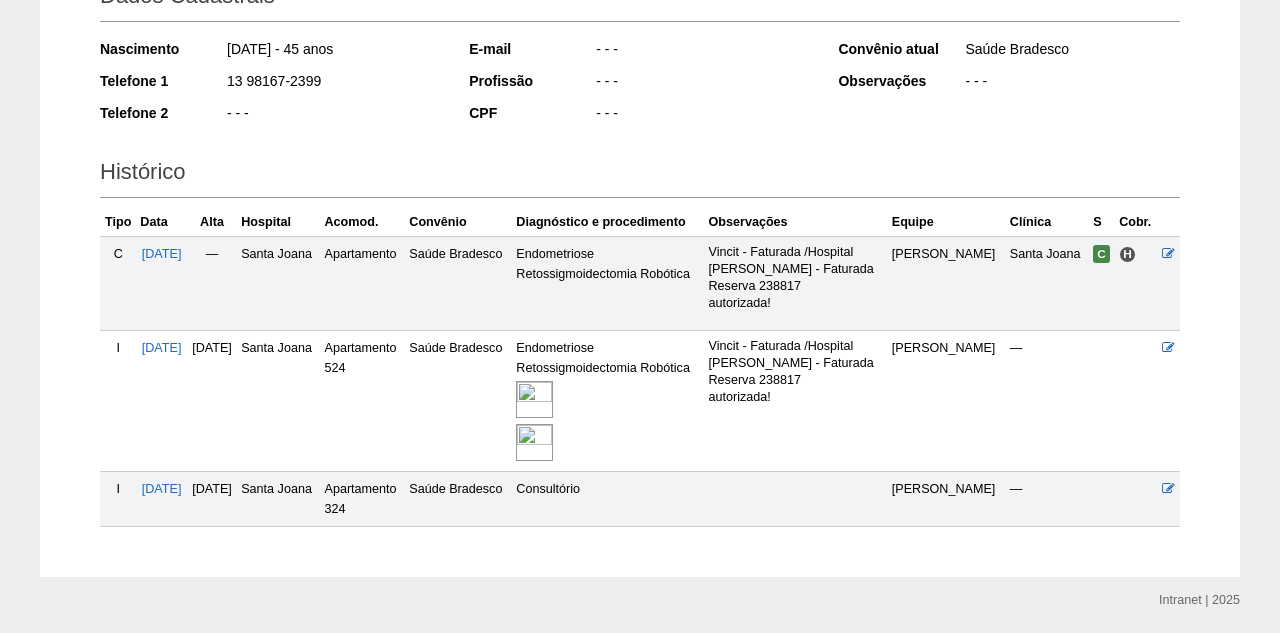 scroll, scrollTop: 331, scrollLeft: 0, axis: vertical 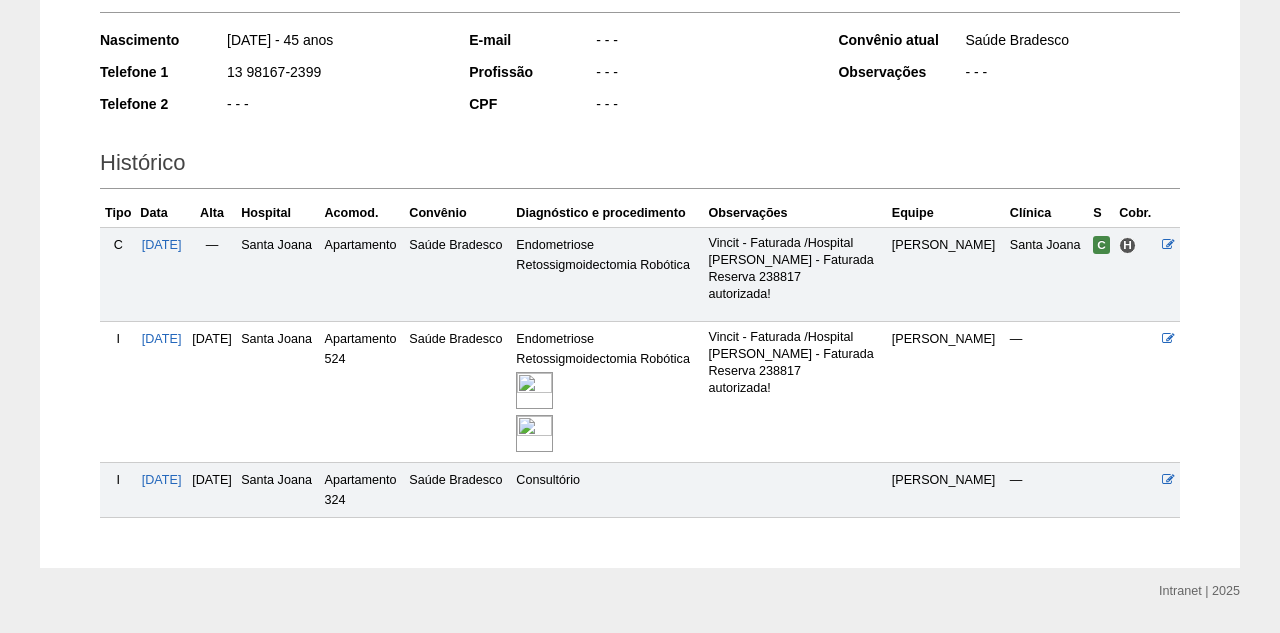 click at bounding box center (534, 390) 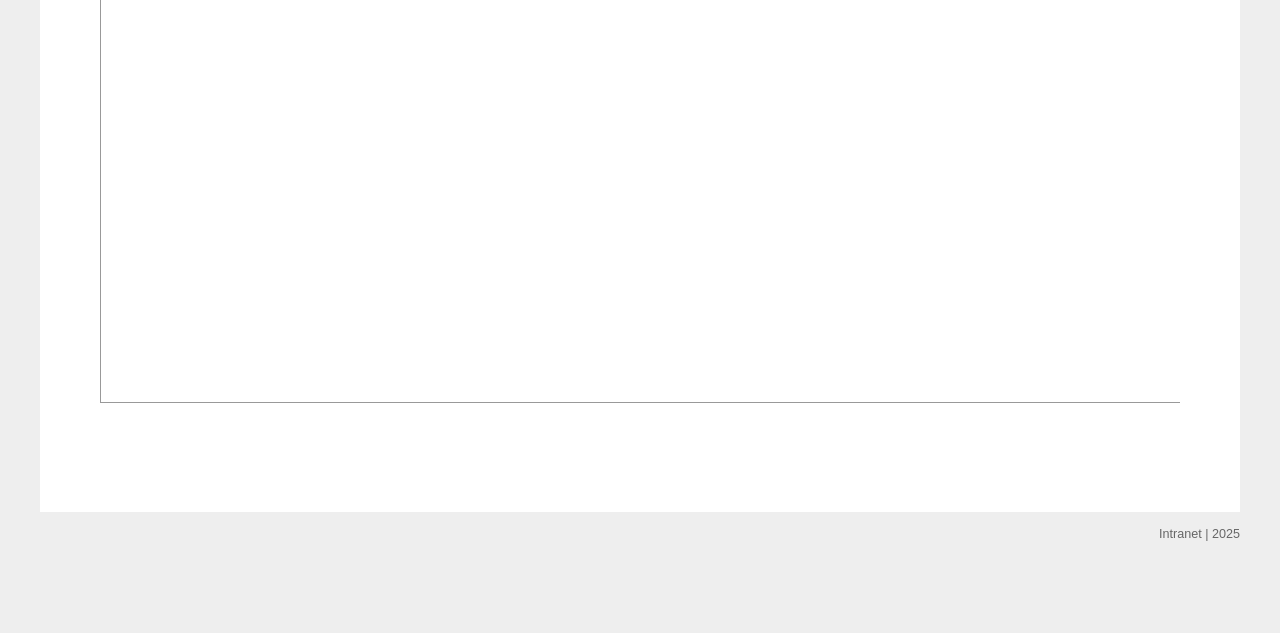 scroll, scrollTop: 2309, scrollLeft: 0, axis: vertical 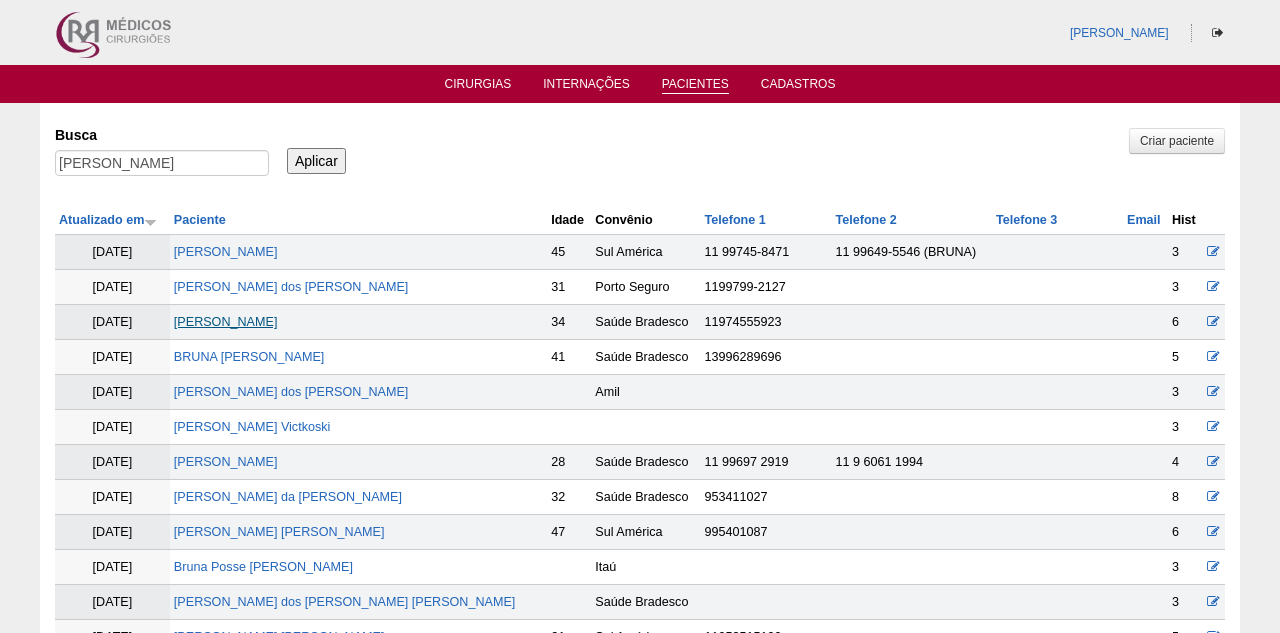 click on "[PERSON_NAME]" at bounding box center (226, 322) 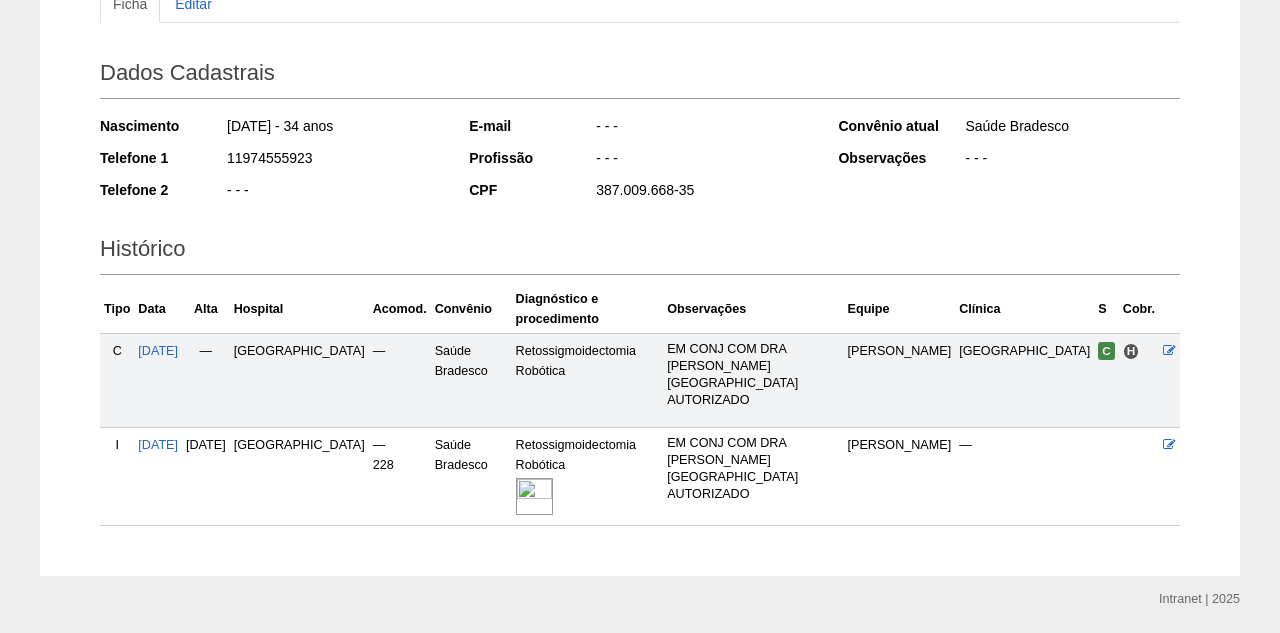 scroll, scrollTop: 244, scrollLeft: 0, axis: vertical 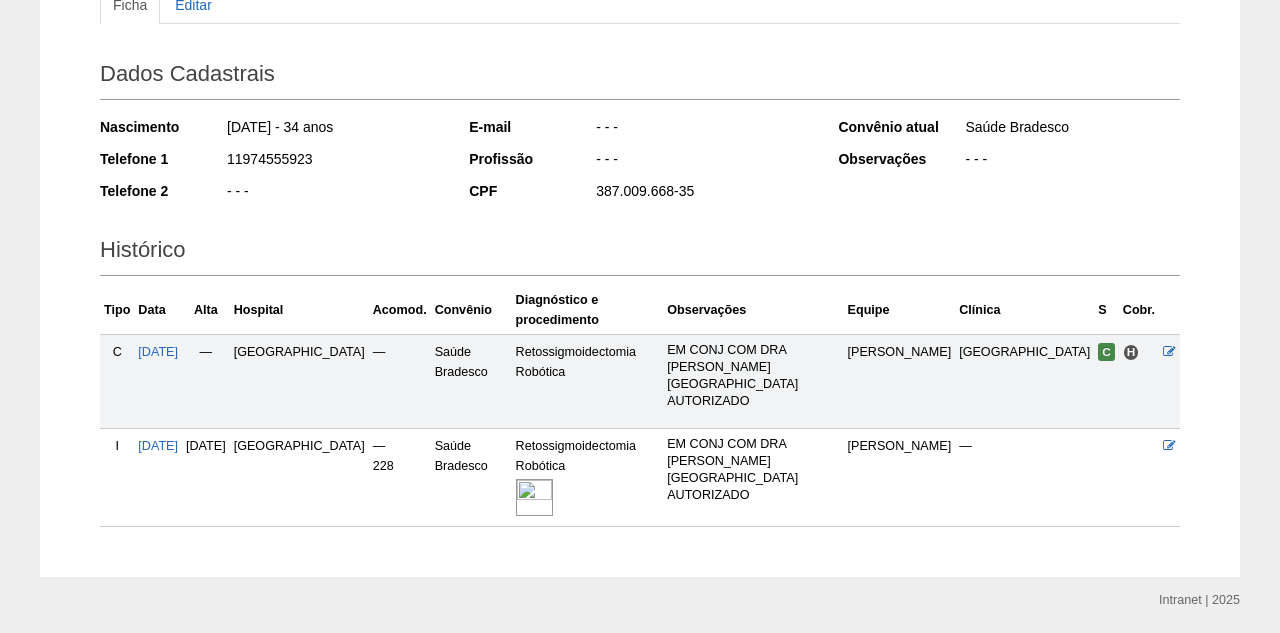 click at bounding box center [534, 497] 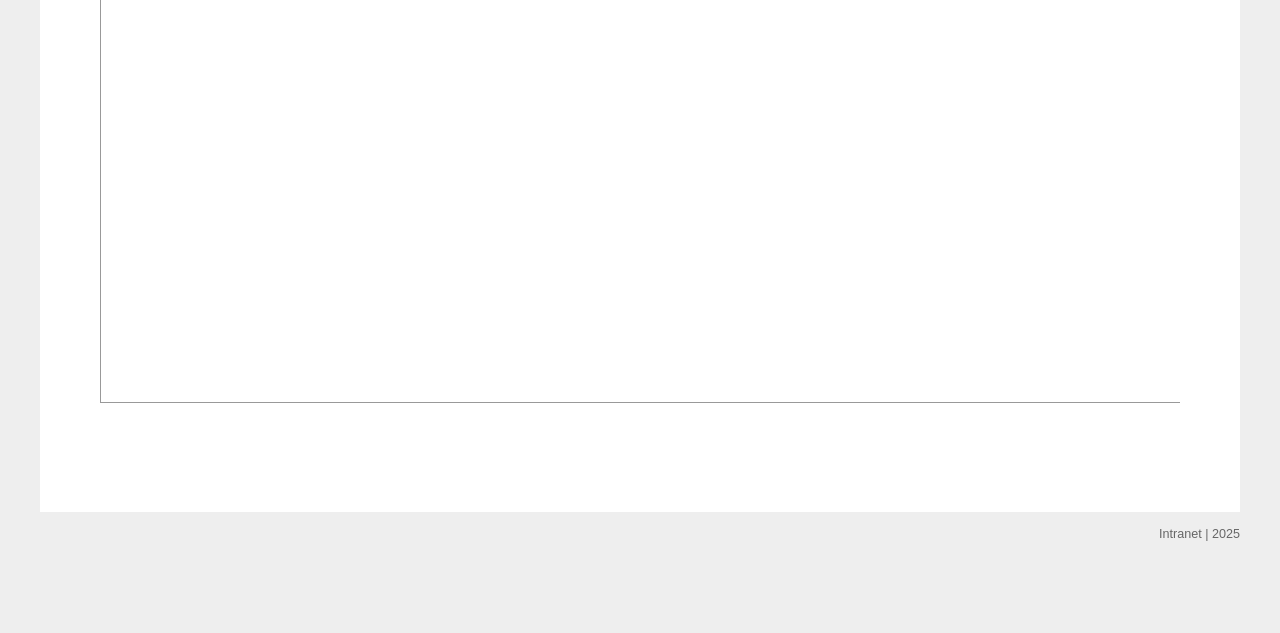 scroll, scrollTop: 1266, scrollLeft: 0, axis: vertical 